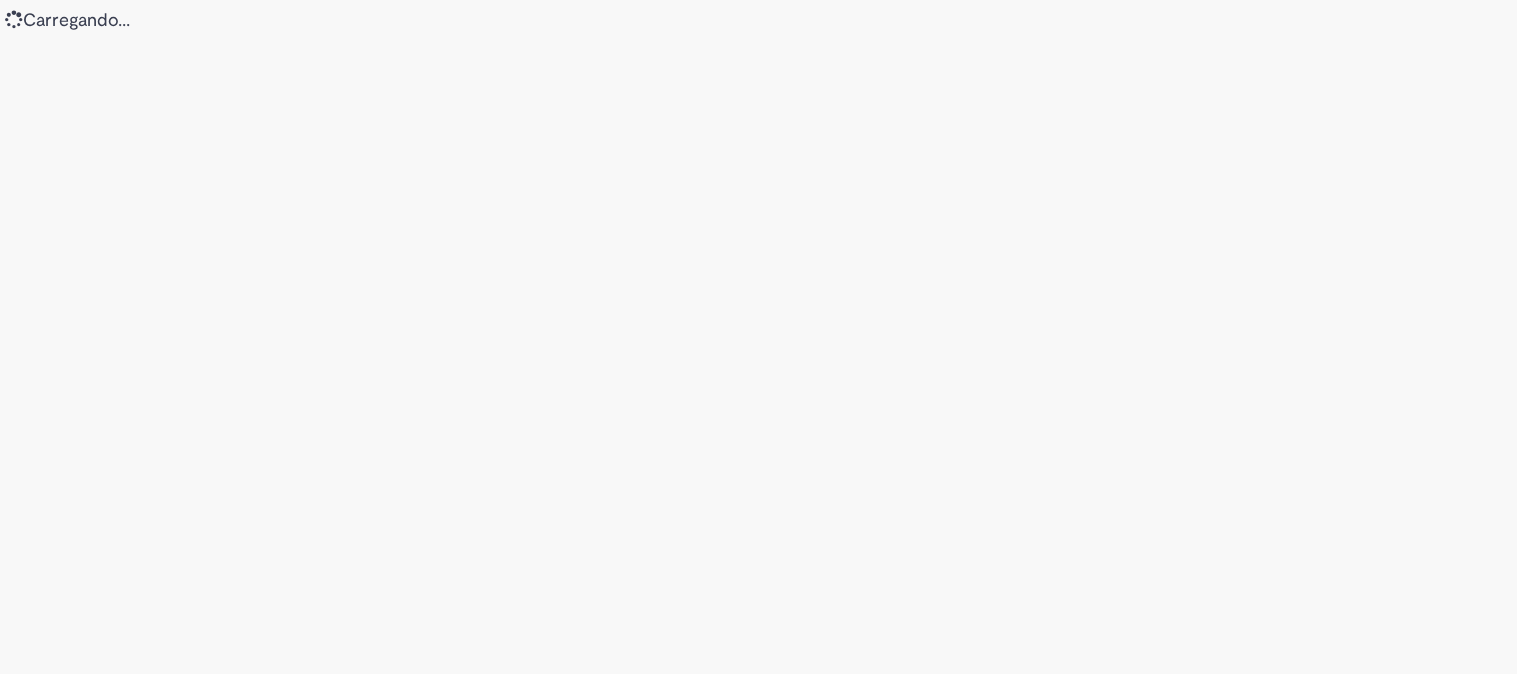 scroll, scrollTop: 0, scrollLeft: 0, axis: both 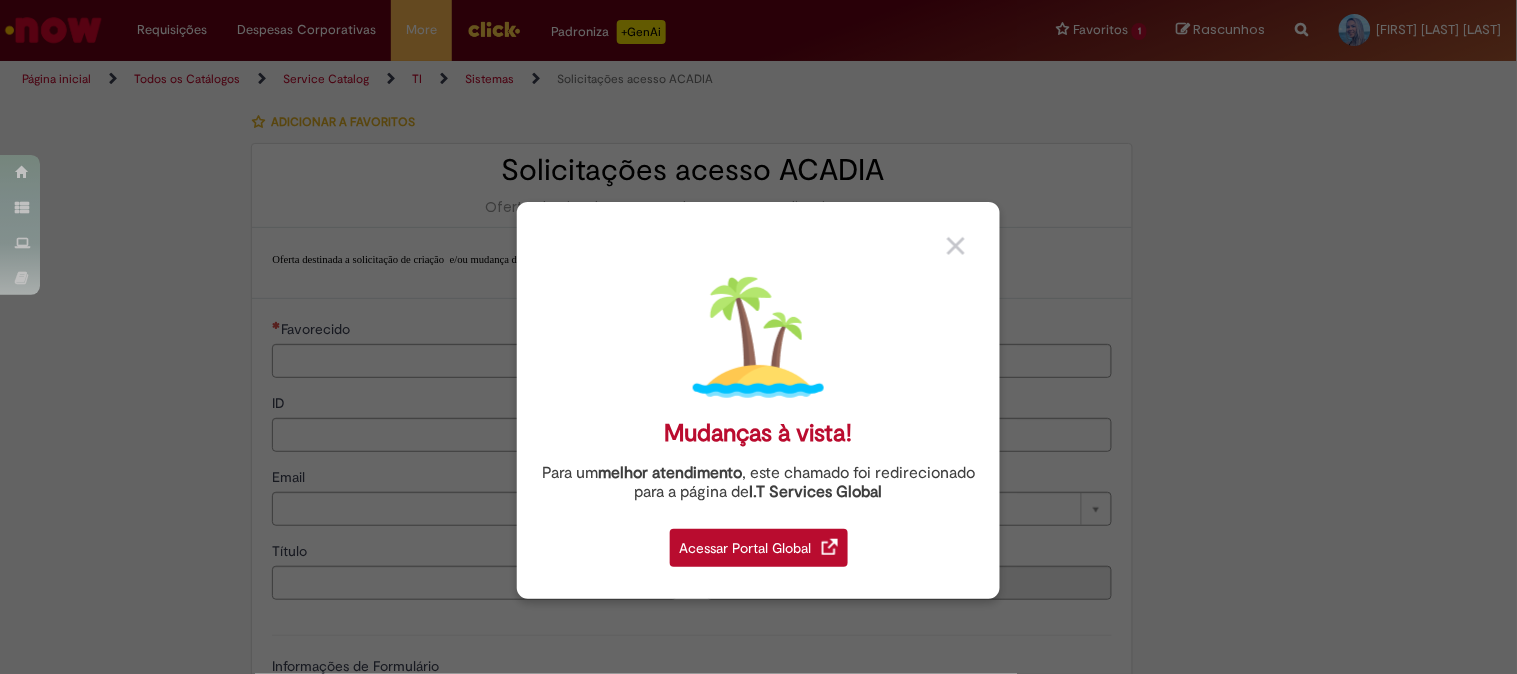 type on "********" 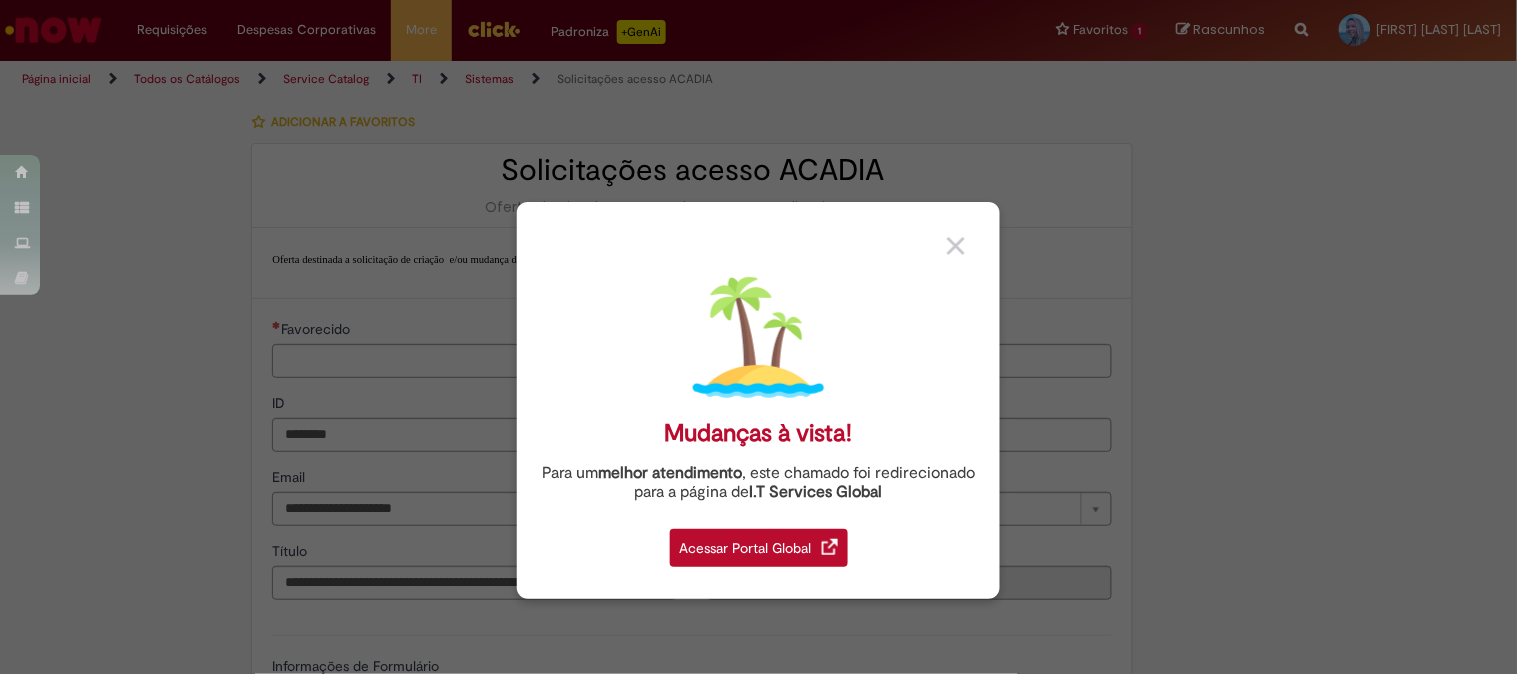 type on "**********" 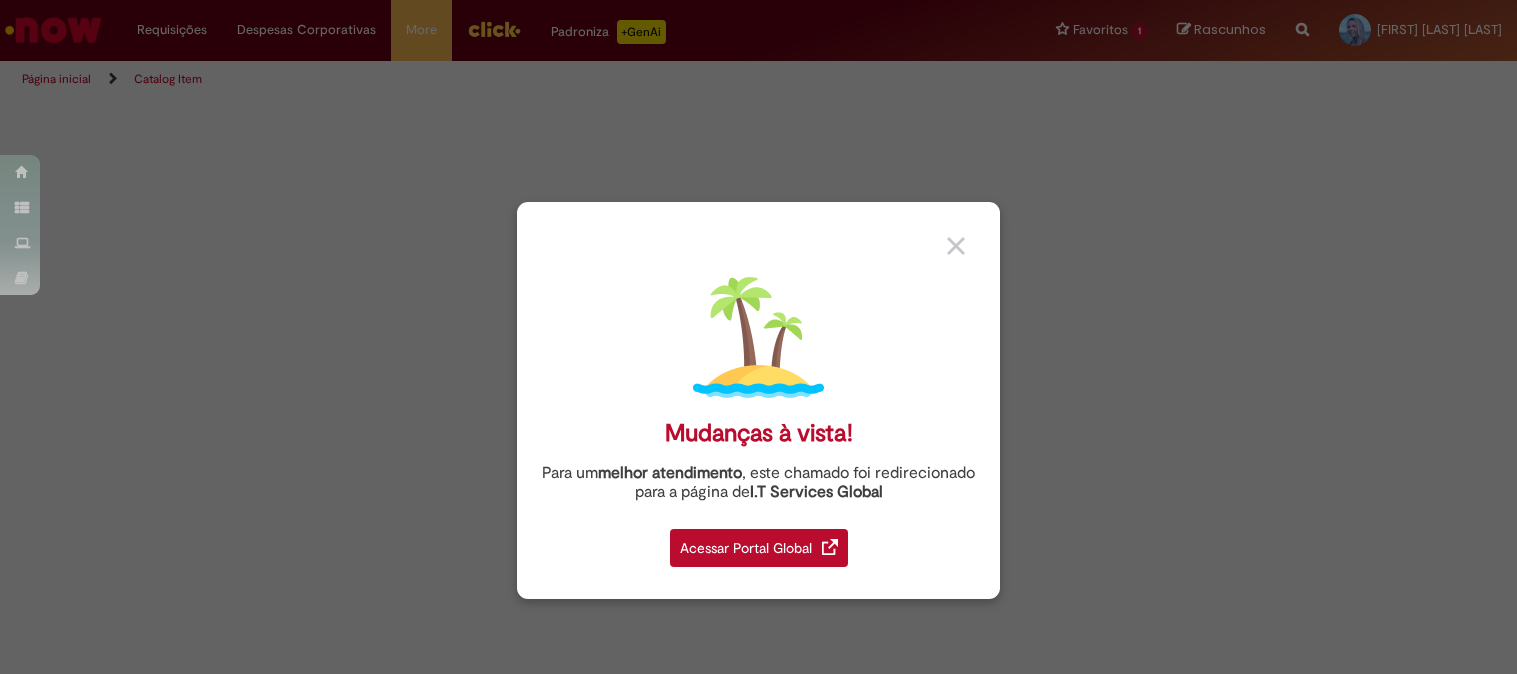 scroll, scrollTop: 0, scrollLeft: 0, axis: both 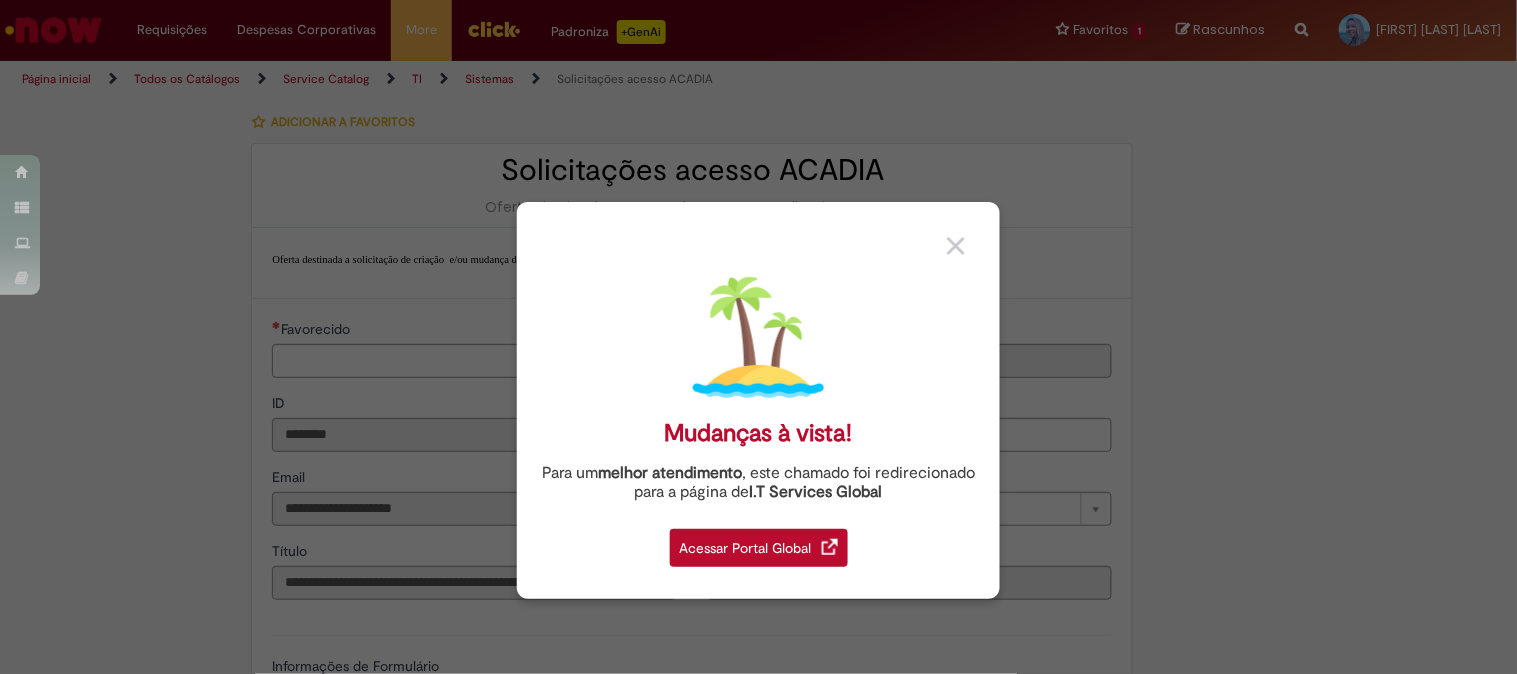 type on "**********" 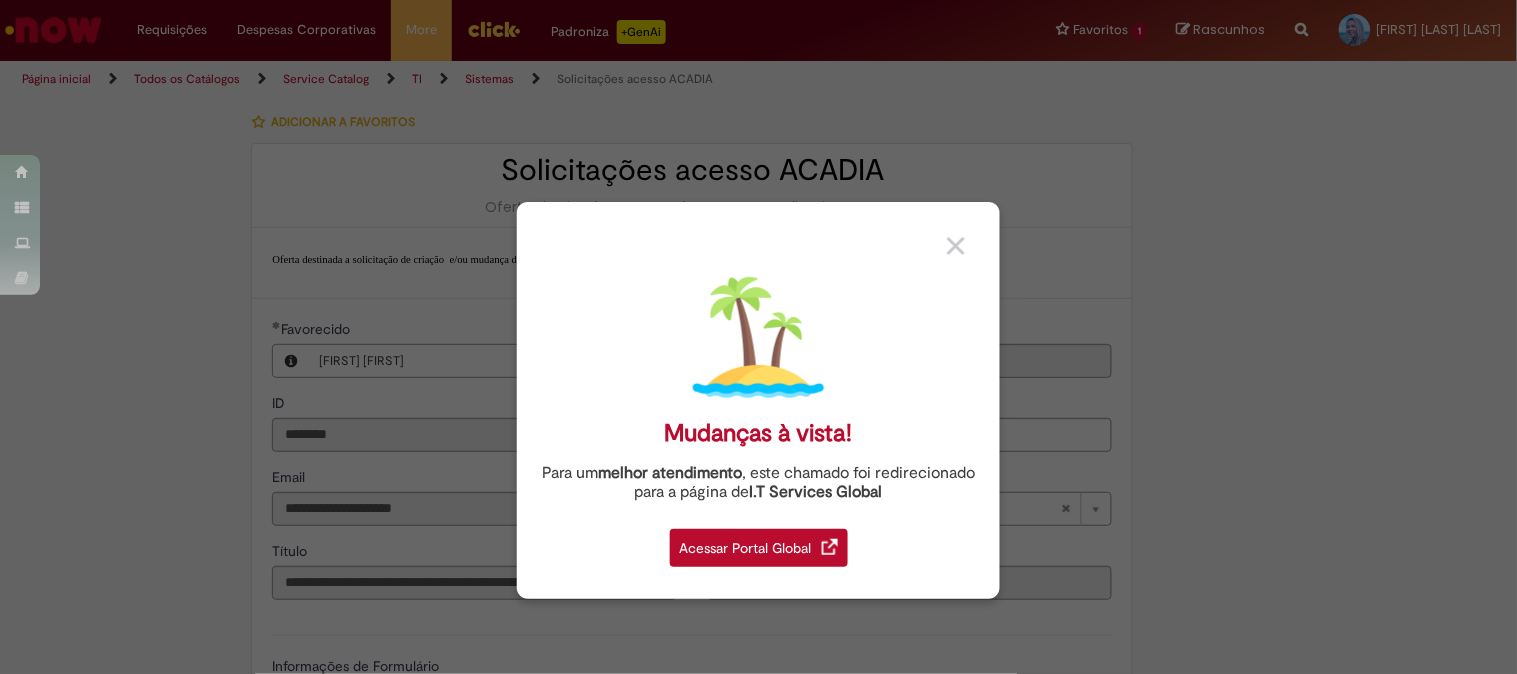 click at bounding box center (956, 246) 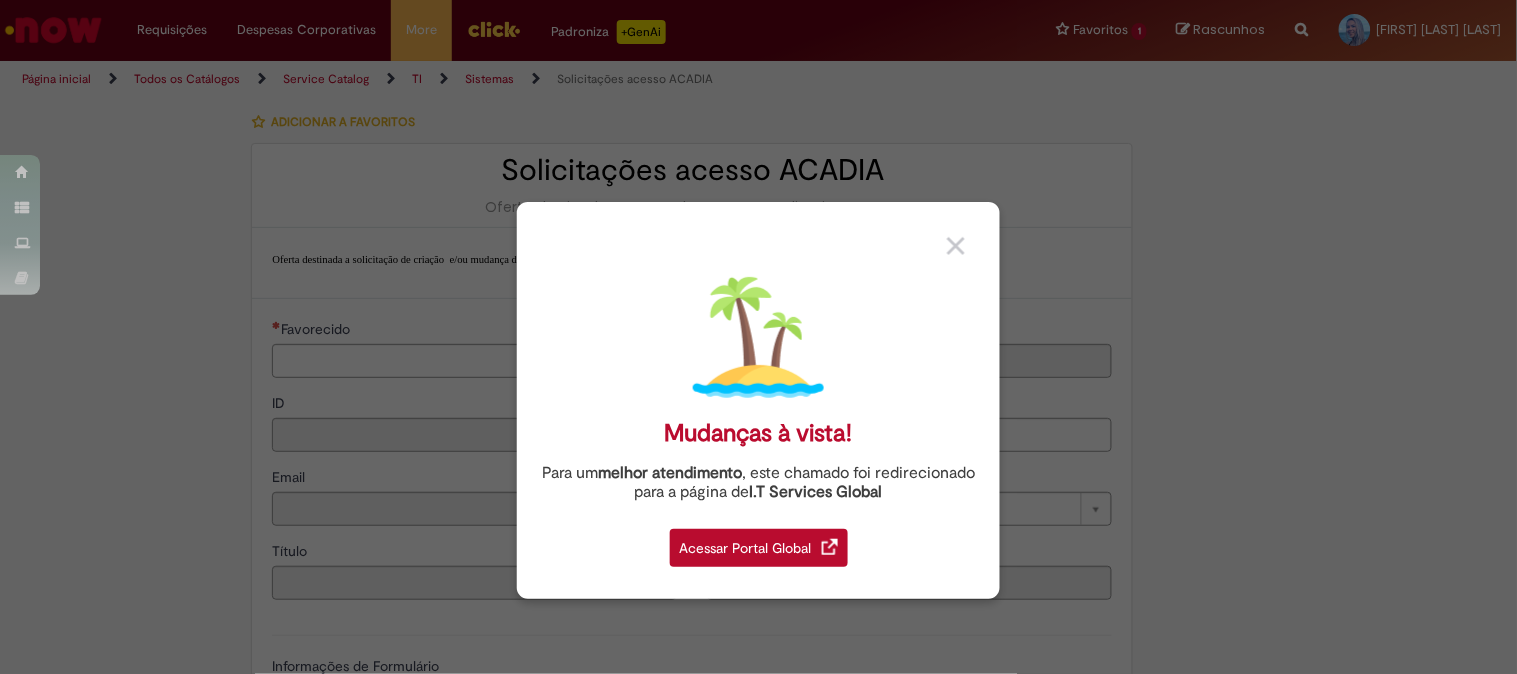type on "********" 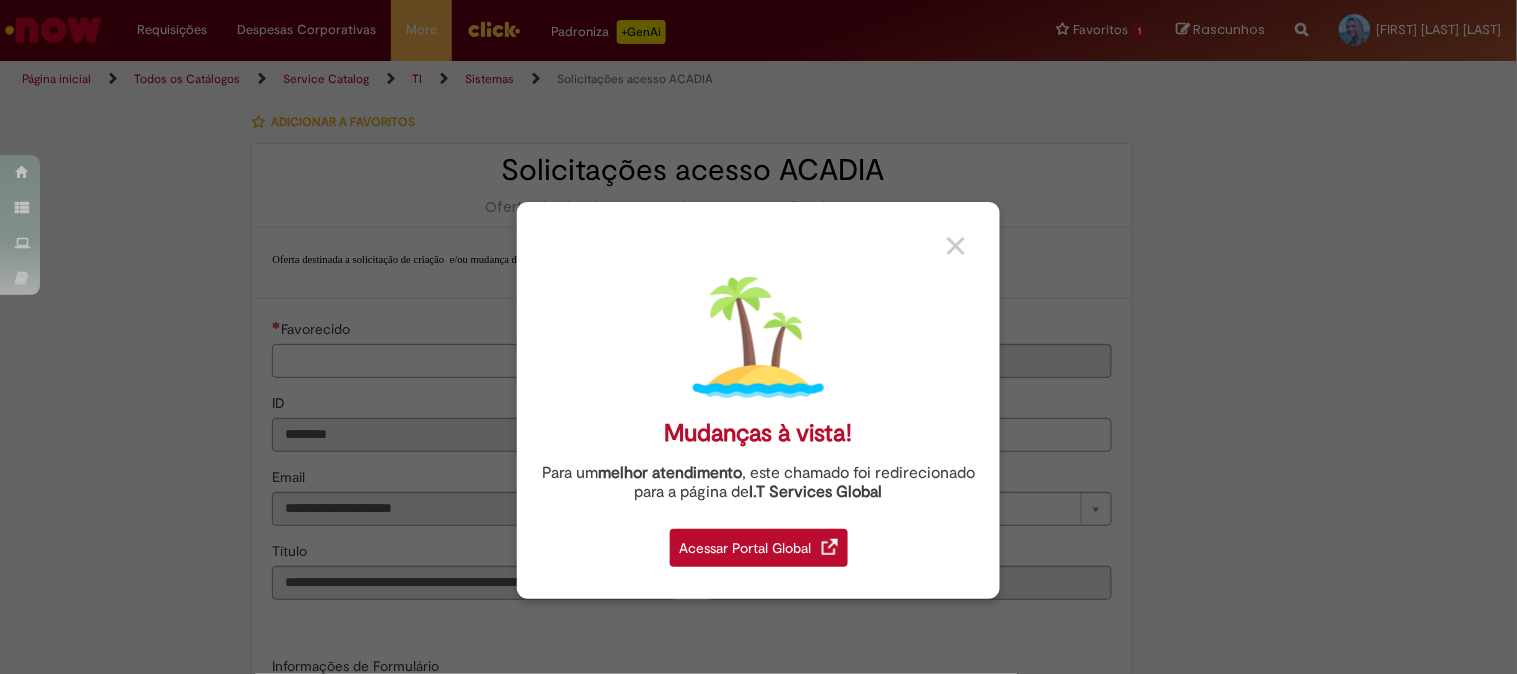 type on "**********" 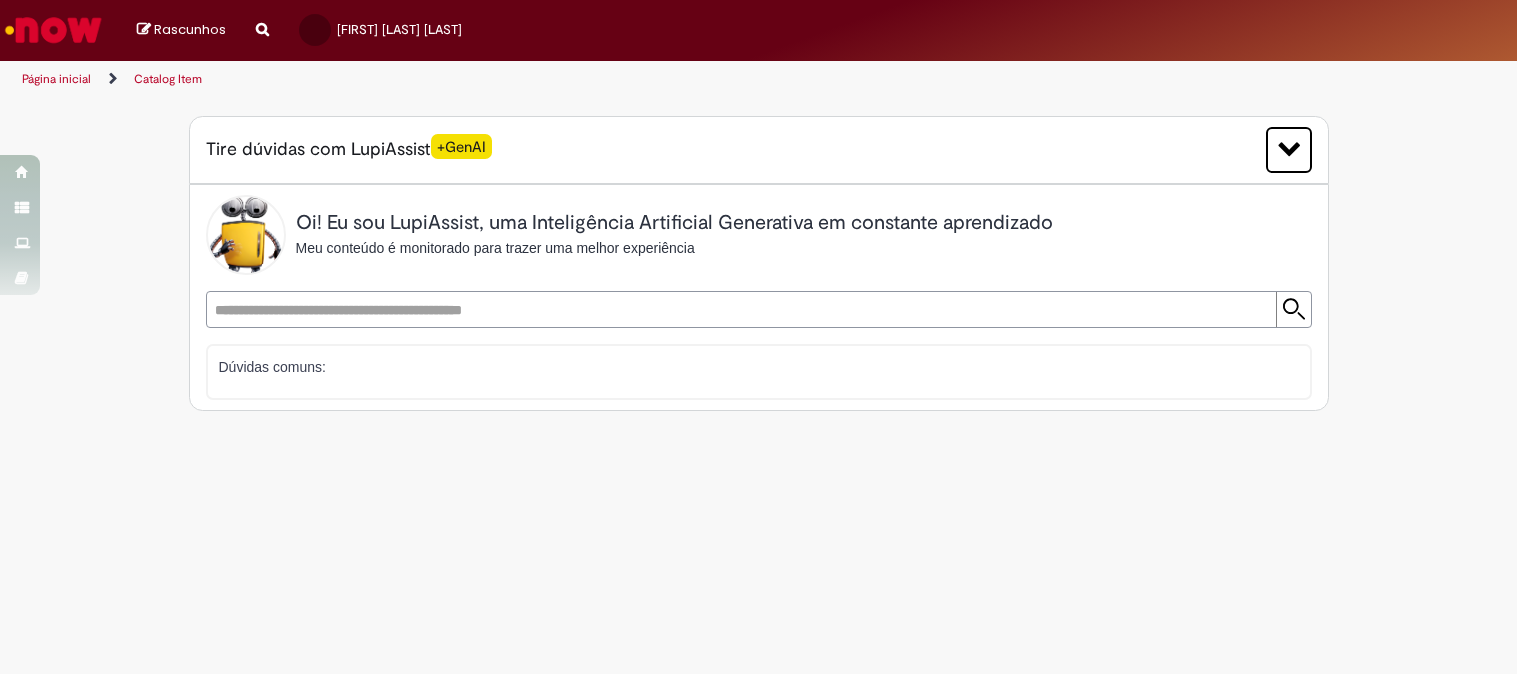 scroll, scrollTop: 0, scrollLeft: 0, axis: both 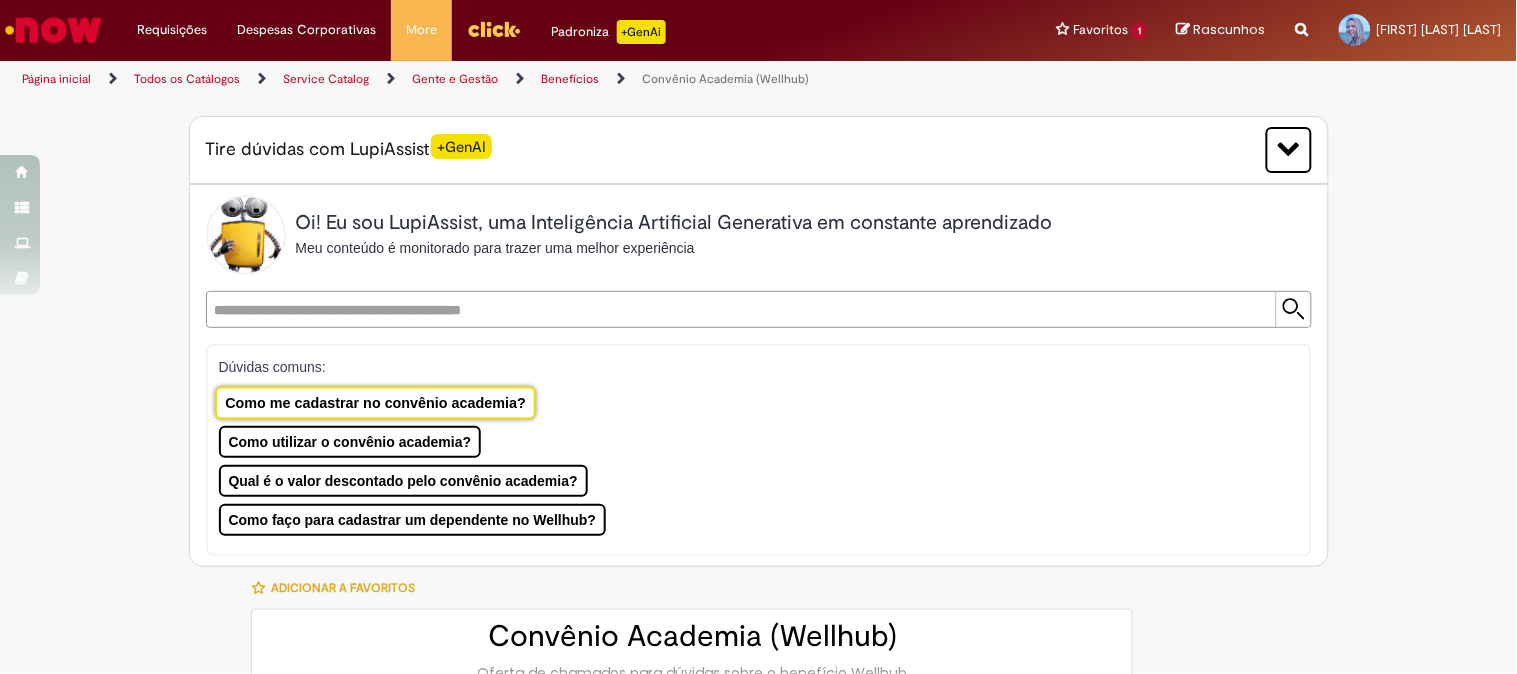 type on "********" 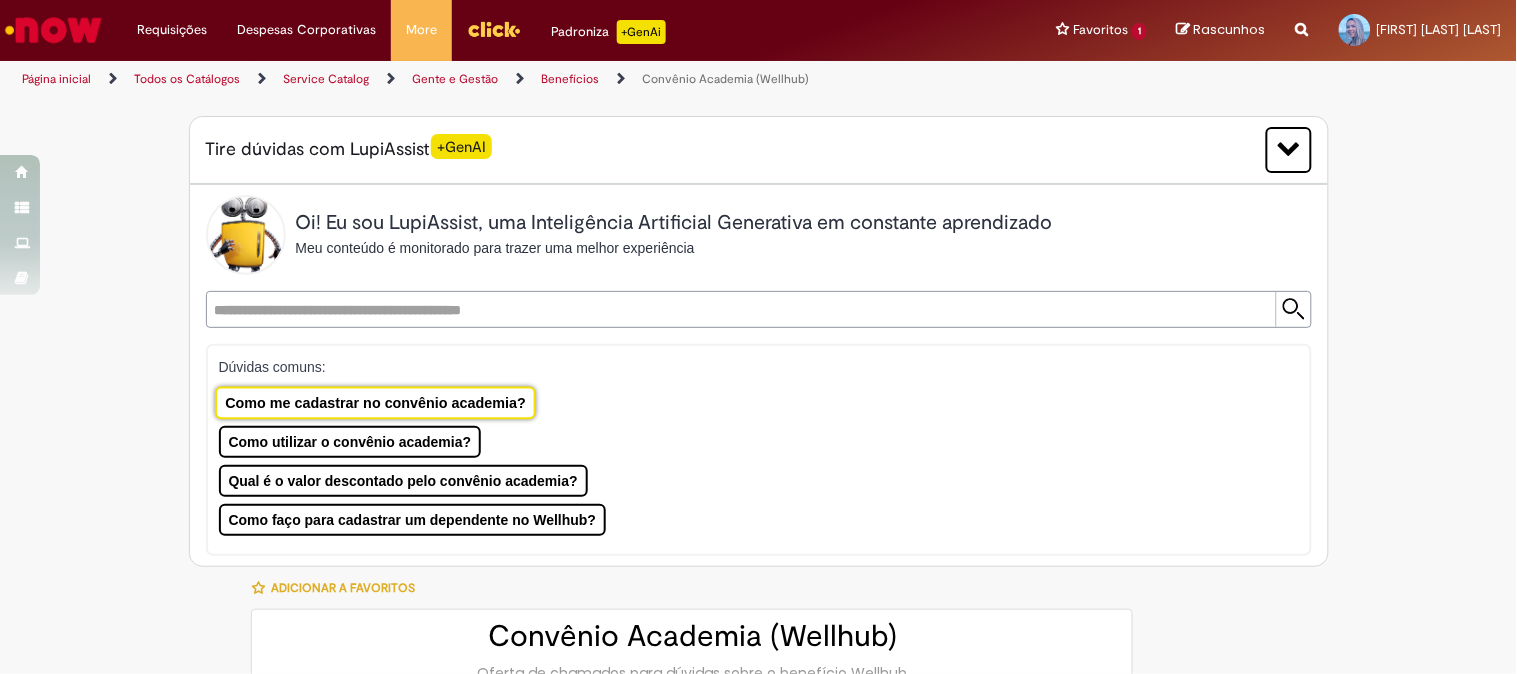 type on "**********" 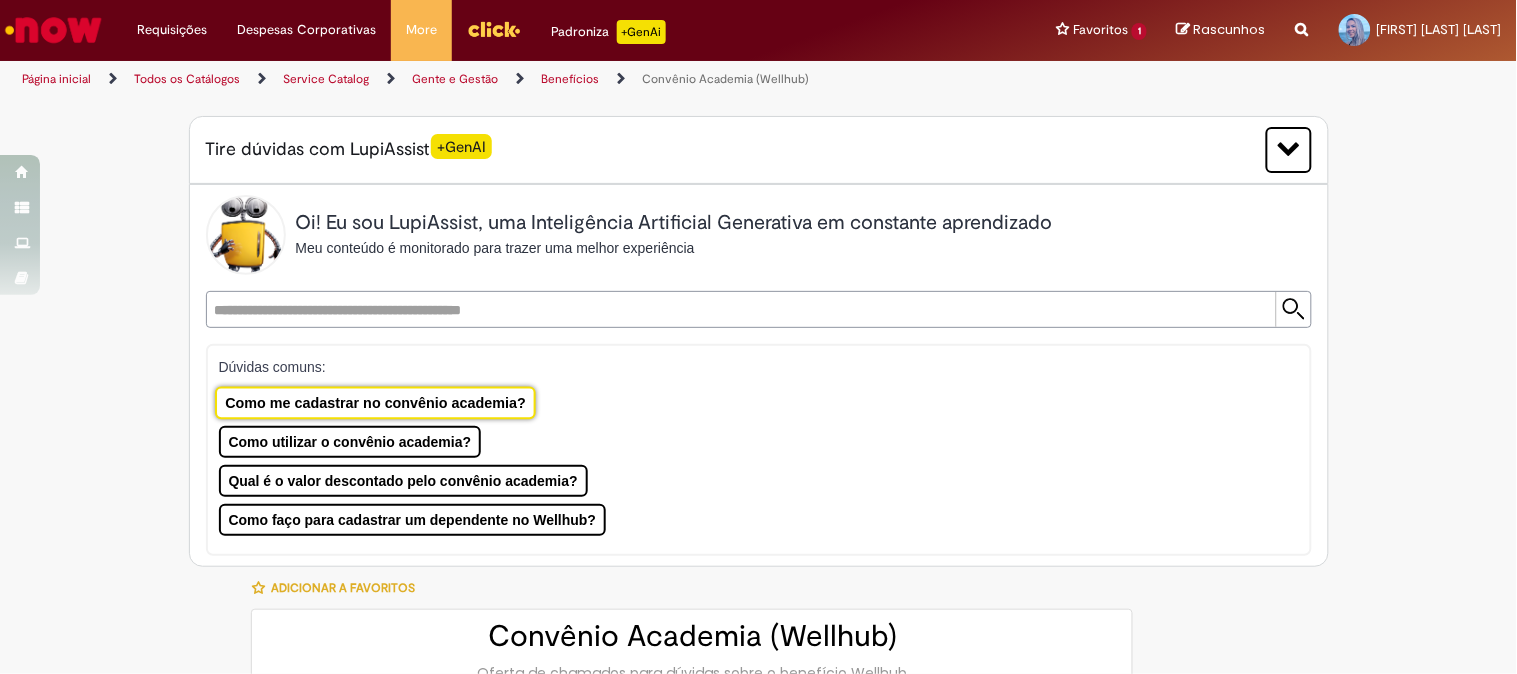 type on "**********" 